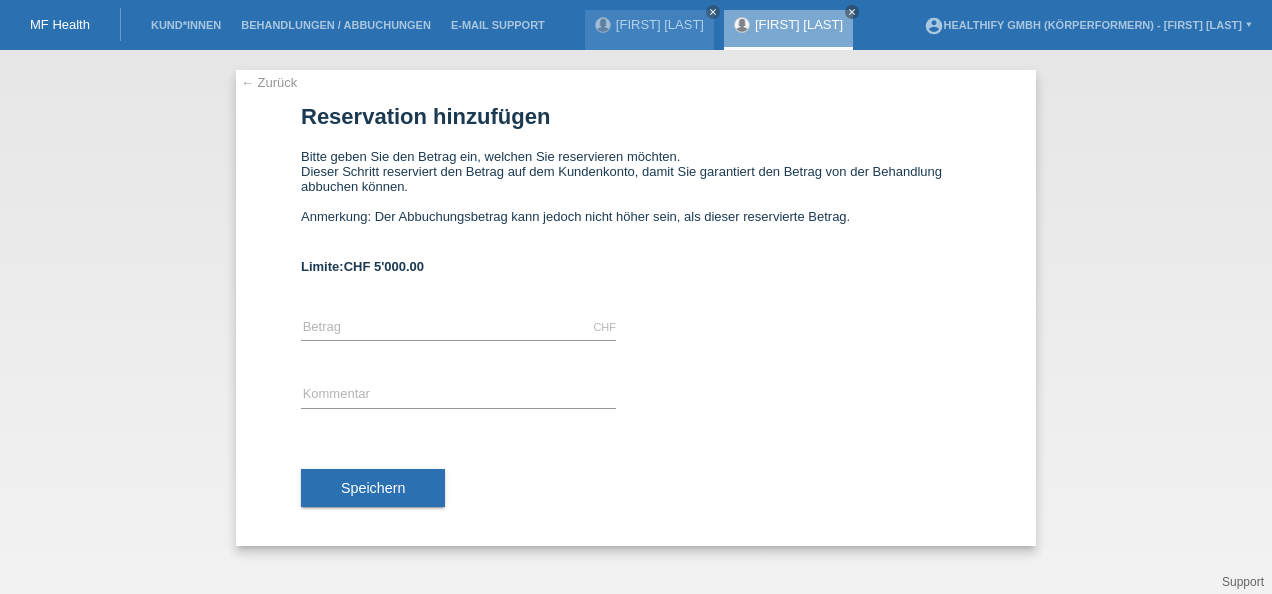 scroll, scrollTop: 0, scrollLeft: 0, axis: both 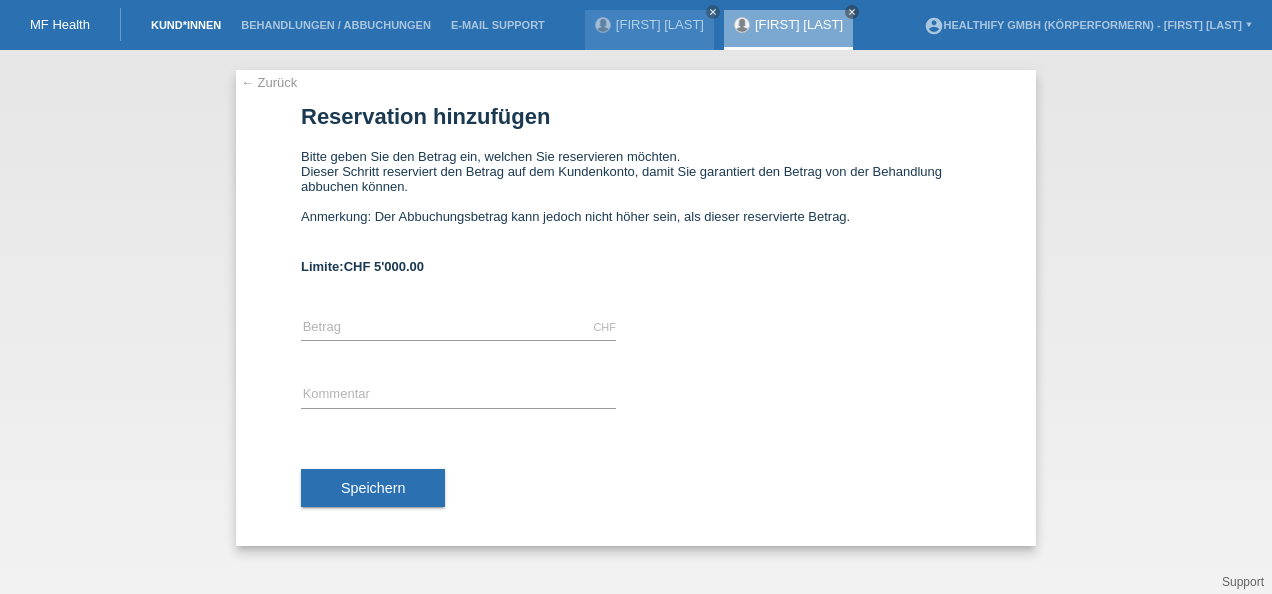 click on "Kund*innen" at bounding box center [186, 25] 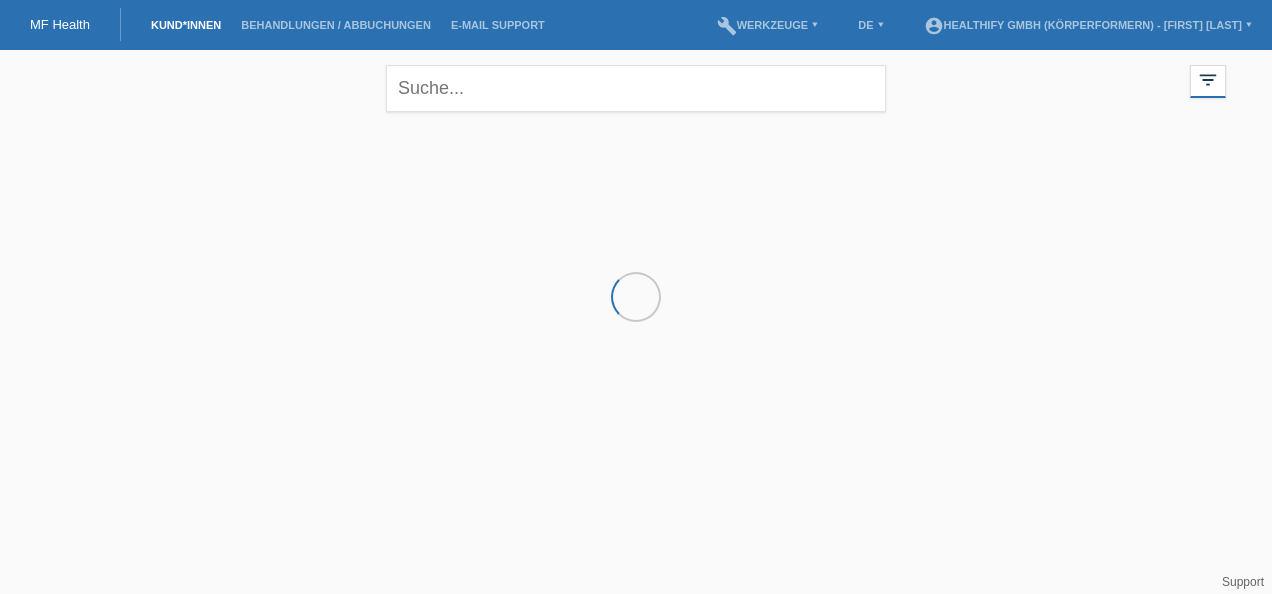 scroll, scrollTop: 0, scrollLeft: 0, axis: both 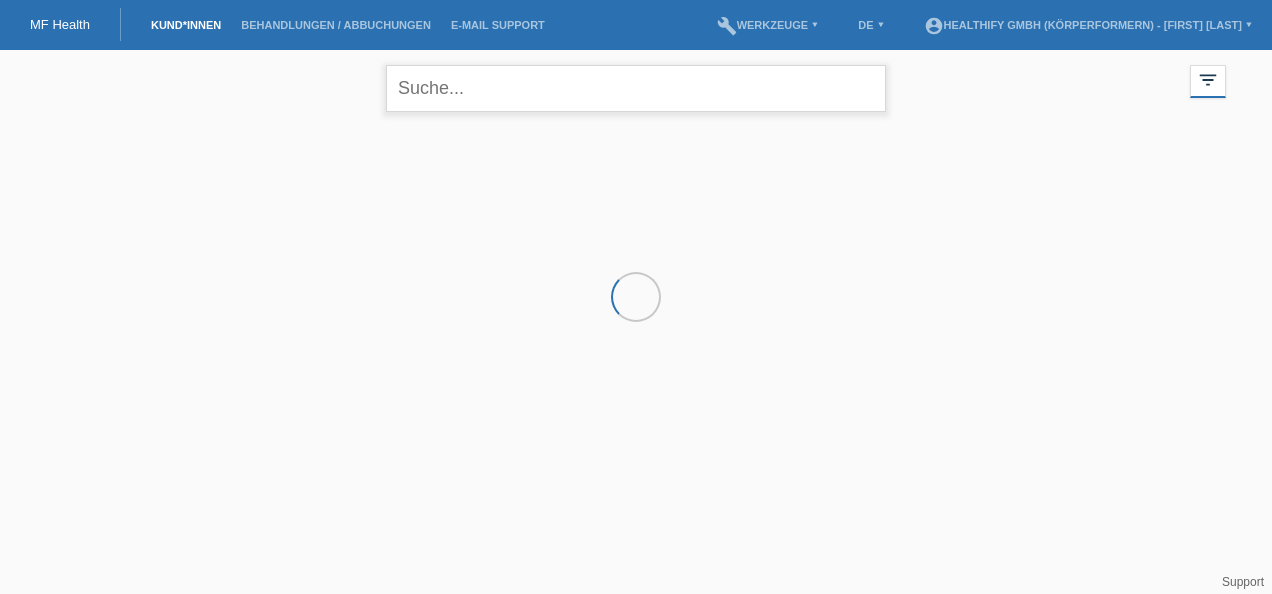 click at bounding box center [636, 88] 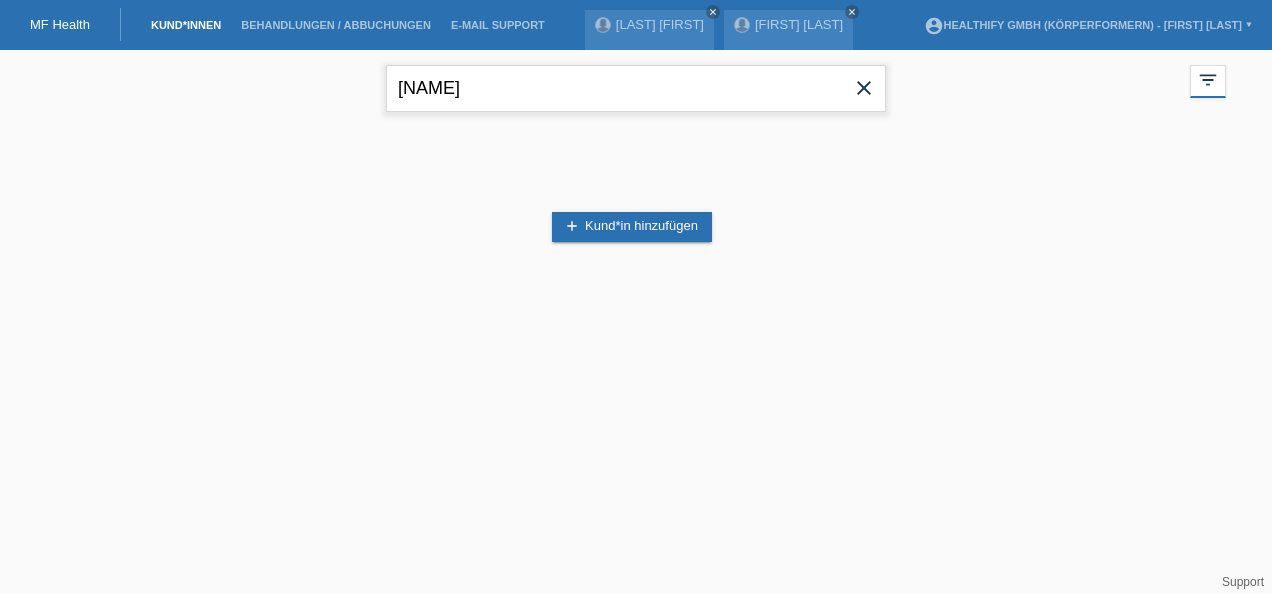 type on "[NAME]" 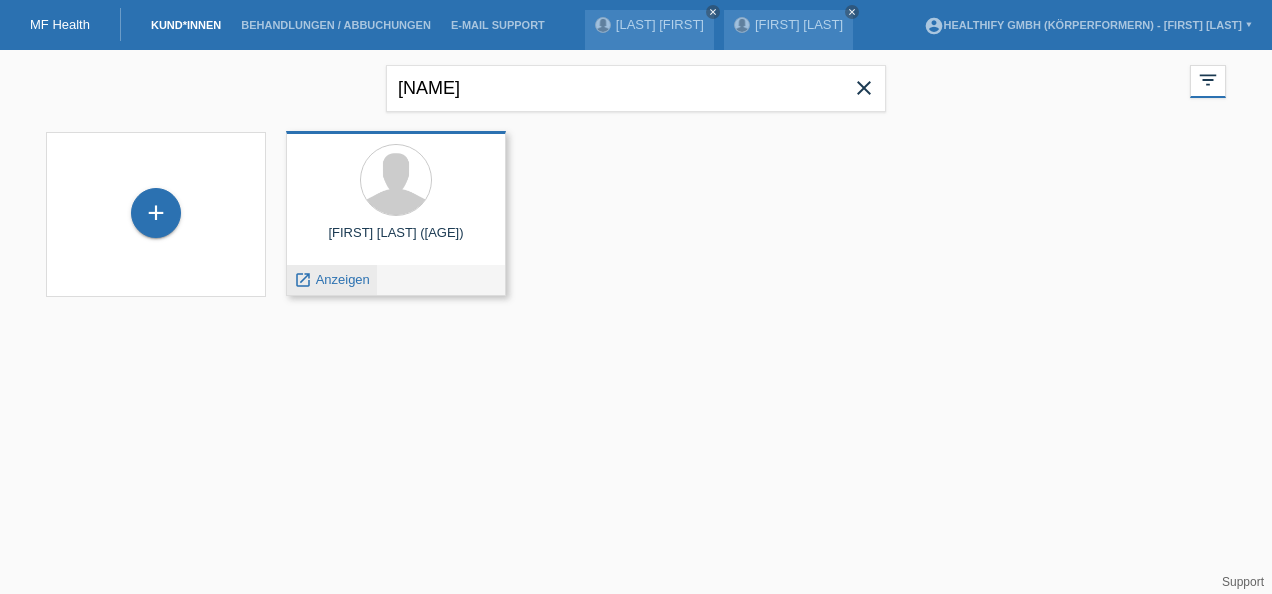 click on "launch   Anzeigen" at bounding box center (332, 280) 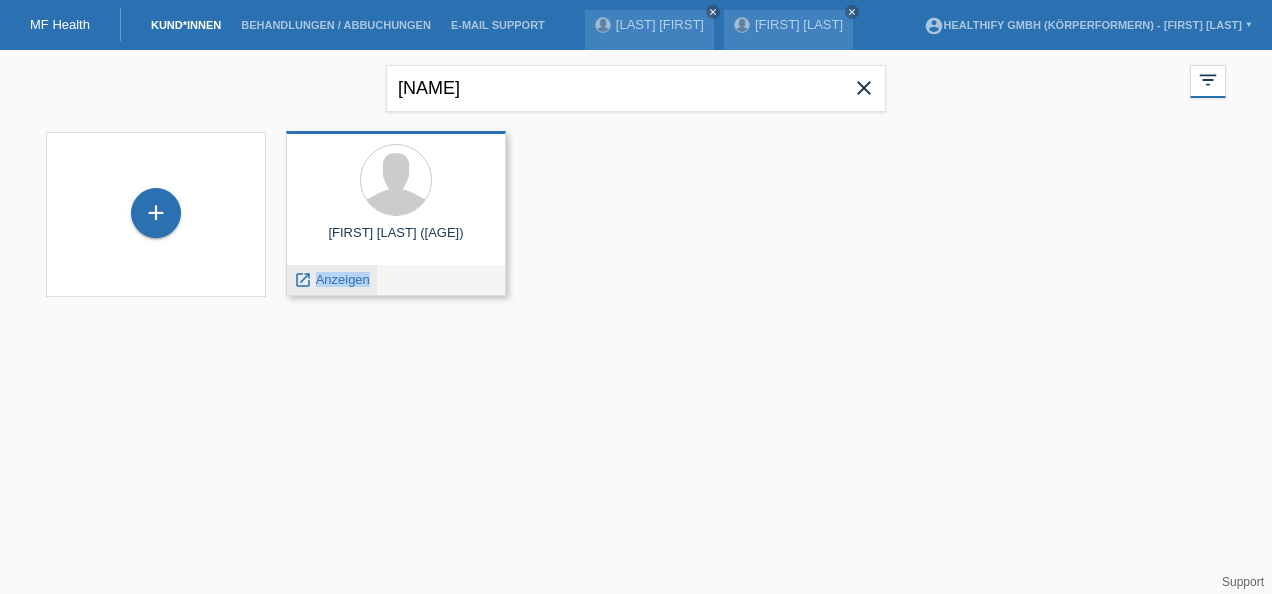 drag, startPoint x: 353, startPoint y: 289, endPoint x: 334, endPoint y: 276, distance: 23.021729 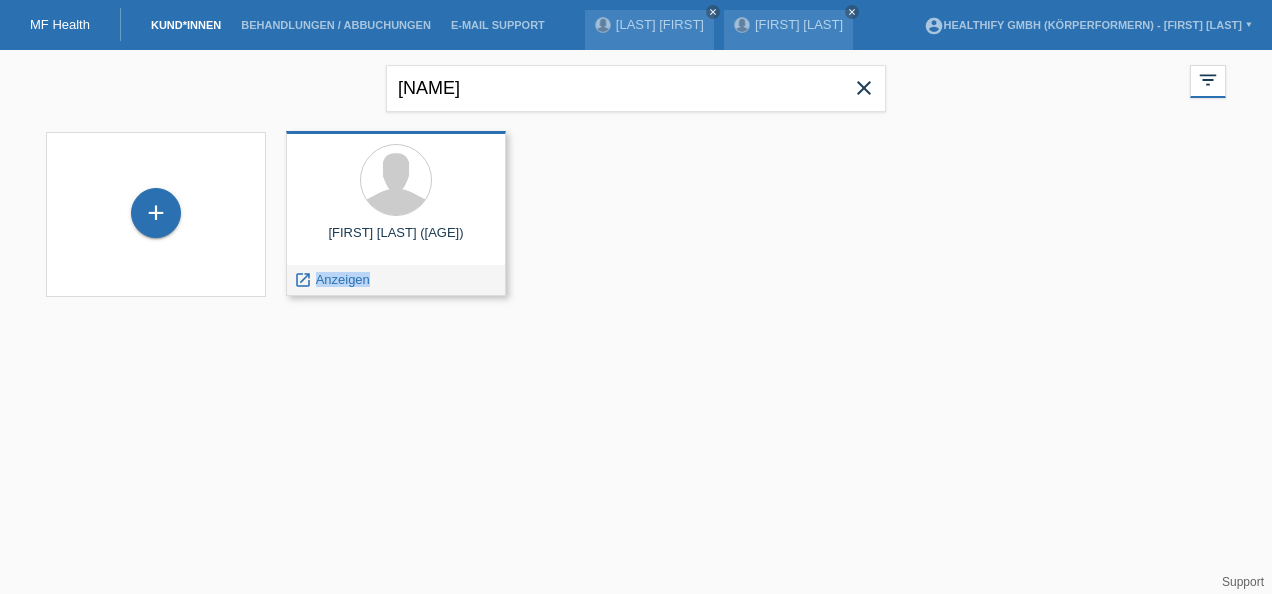 drag, startPoint x: 334, startPoint y: 276, endPoint x: 300, endPoint y: 280, distance: 34.234486 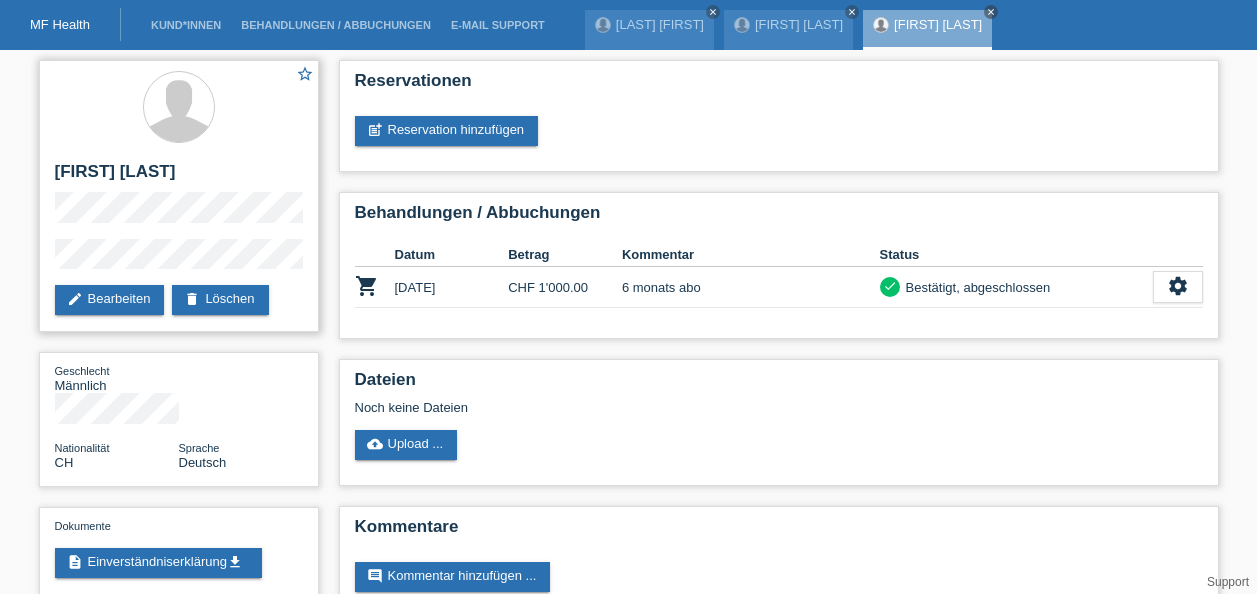 scroll, scrollTop: 0, scrollLeft: 0, axis: both 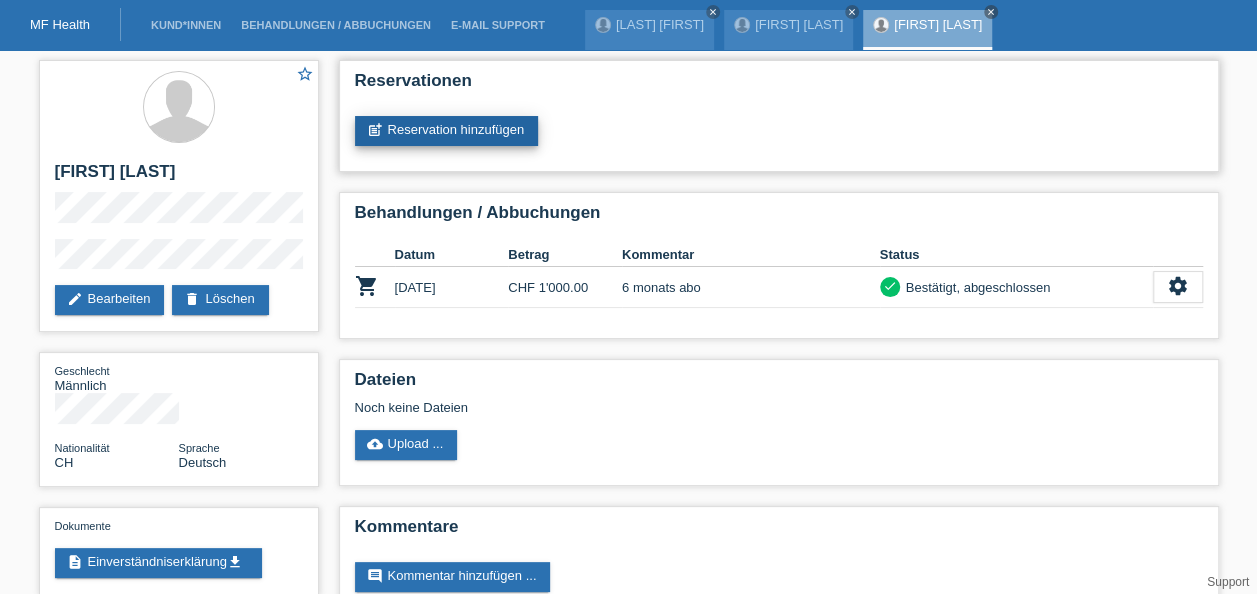 click on "post_add  Reservation hinzufügen" at bounding box center [447, 131] 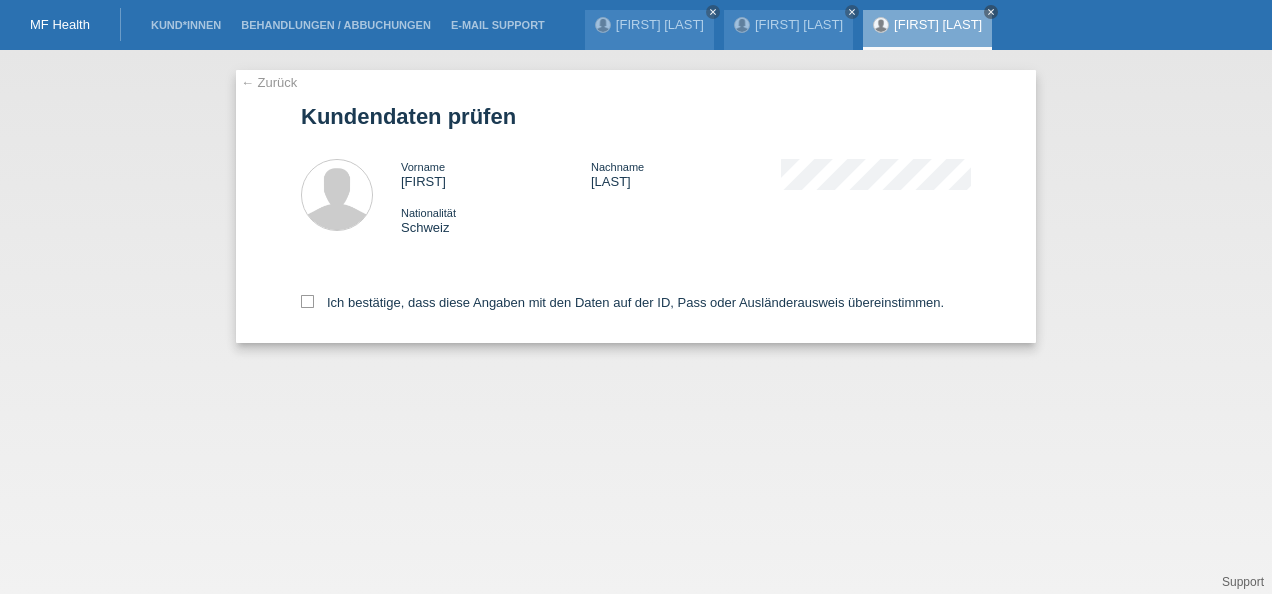 scroll, scrollTop: 0, scrollLeft: 0, axis: both 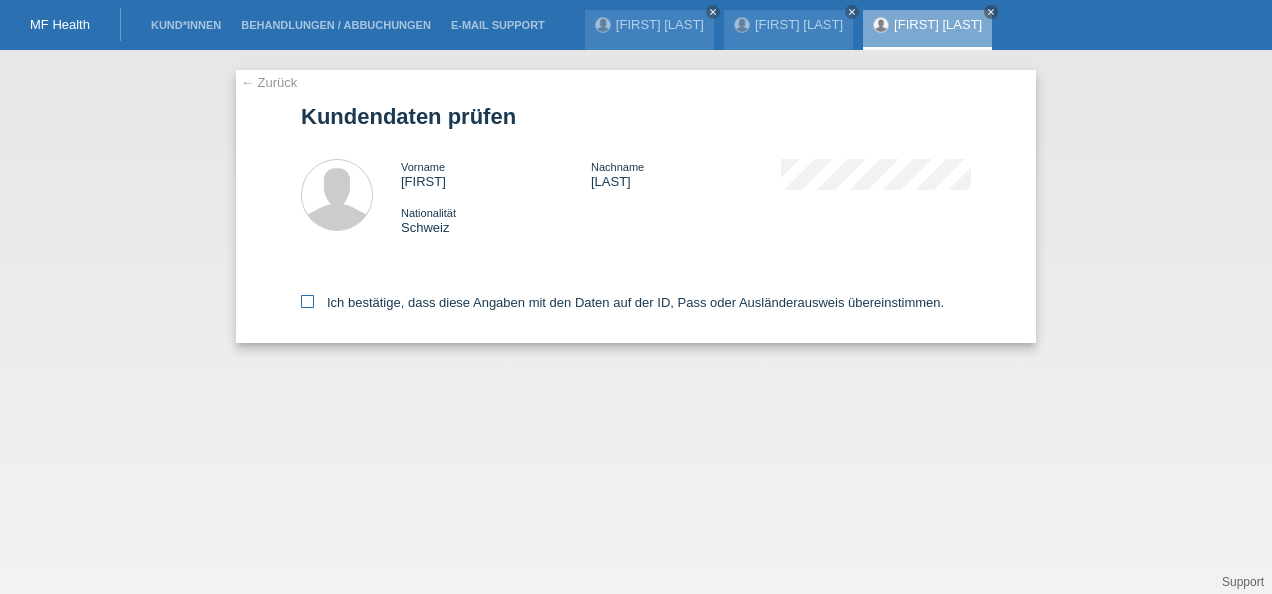 click on "Ich bestätige, dass diese Angaben mit den Daten auf der ID, Pass oder Ausländerausweis übereinstimmen." at bounding box center [622, 302] 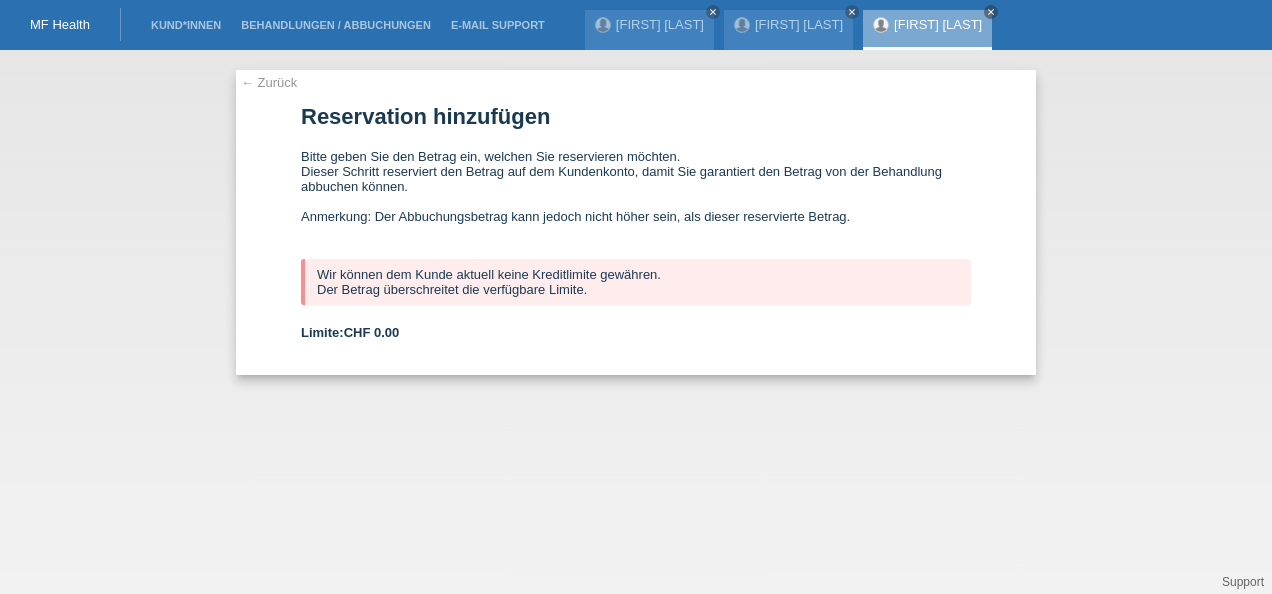 scroll, scrollTop: 0, scrollLeft: 0, axis: both 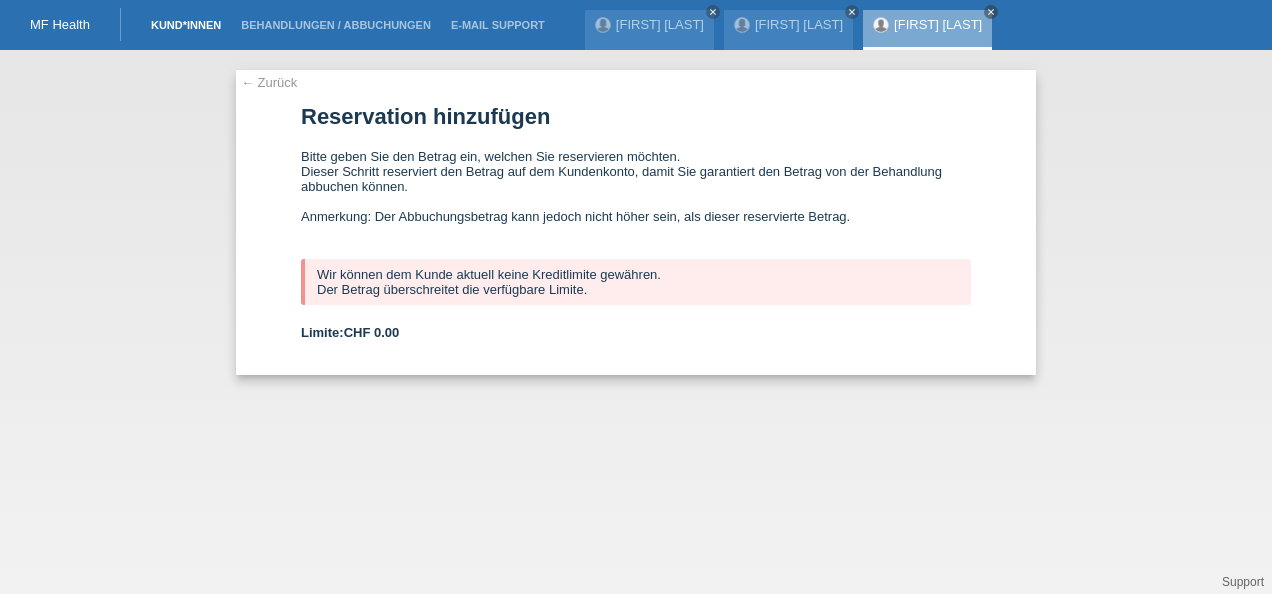 click on "Kund*innen" at bounding box center [186, 25] 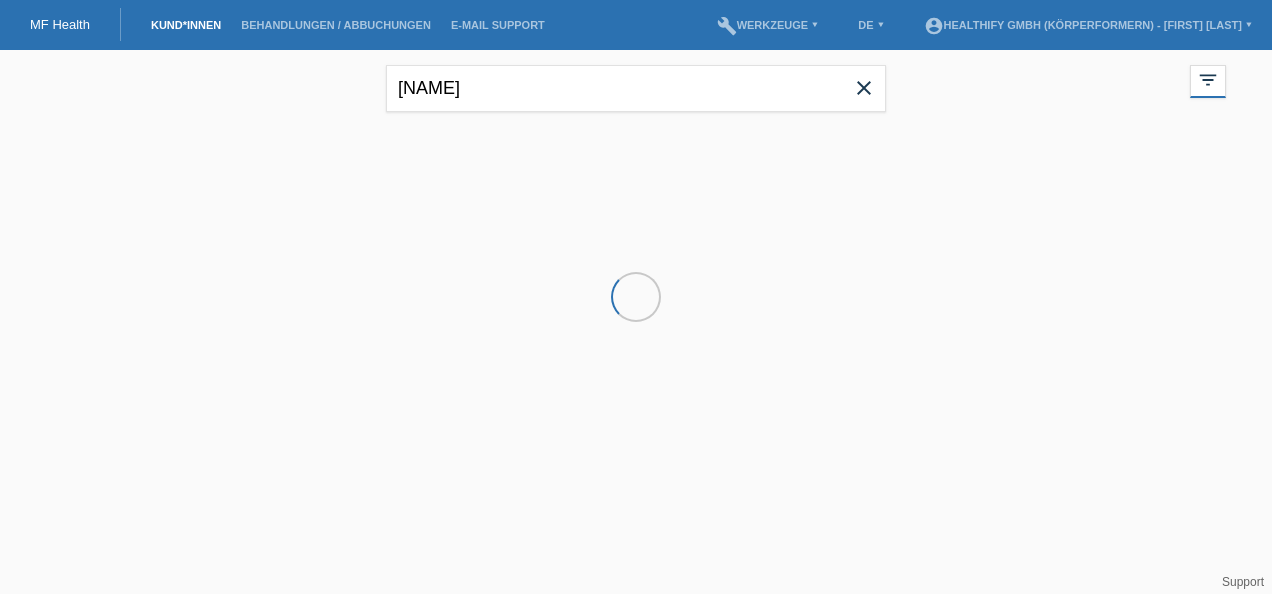 scroll, scrollTop: 0, scrollLeft: 0, axis: both 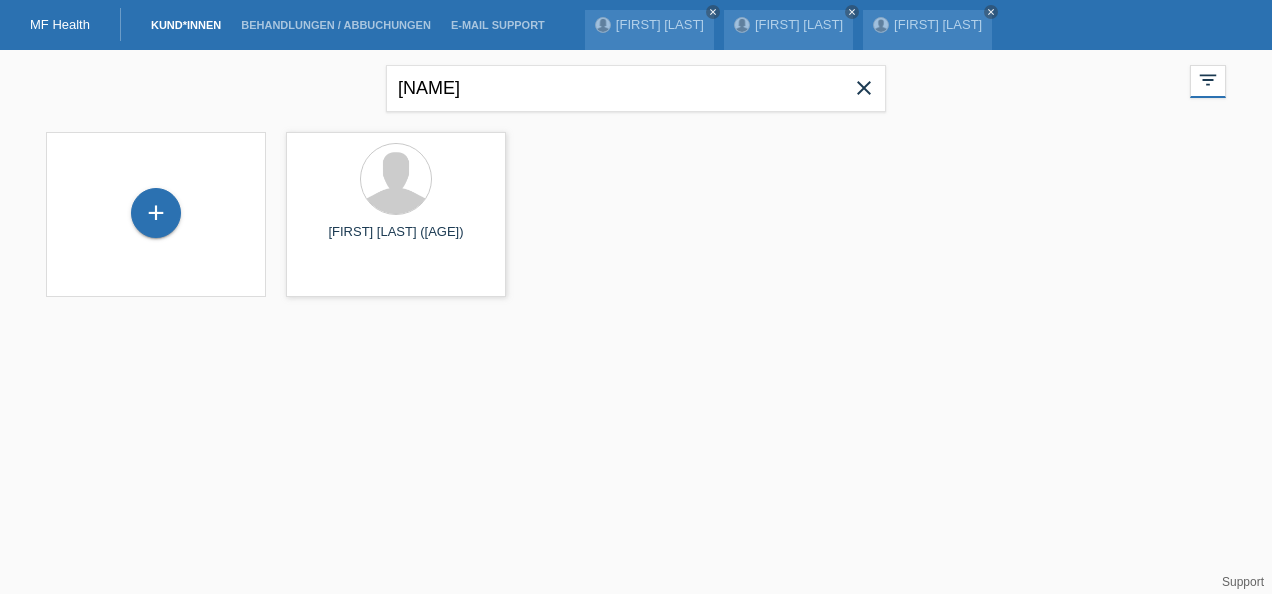 click on "close" at bounding box center [864, 88] 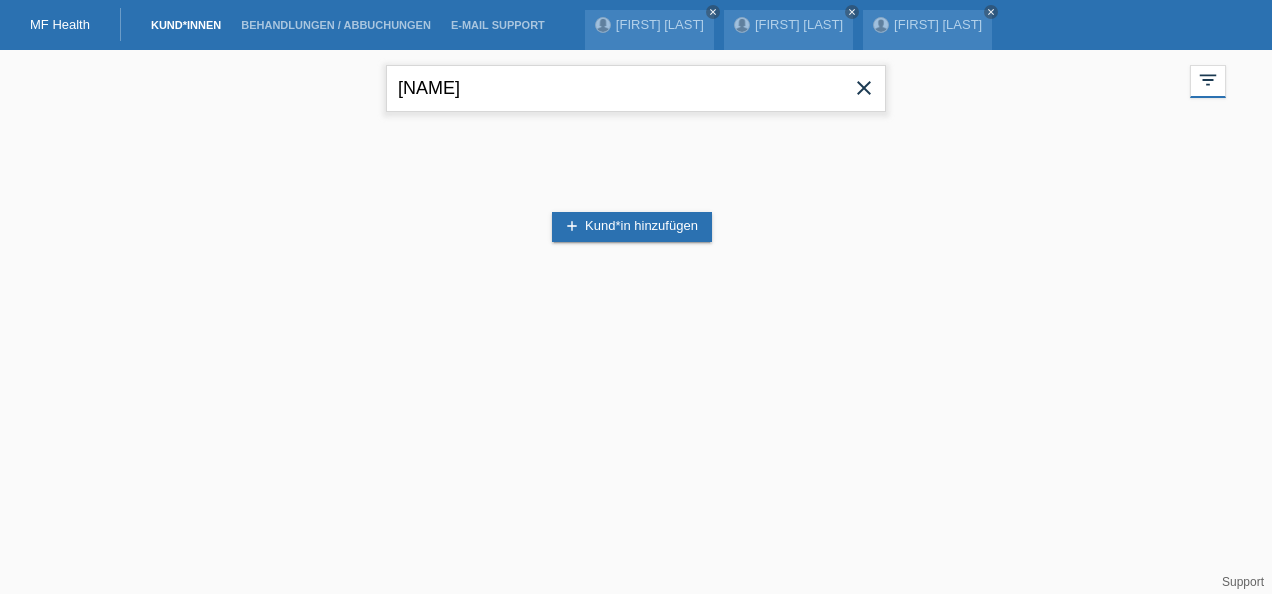 type on "[NAME]" 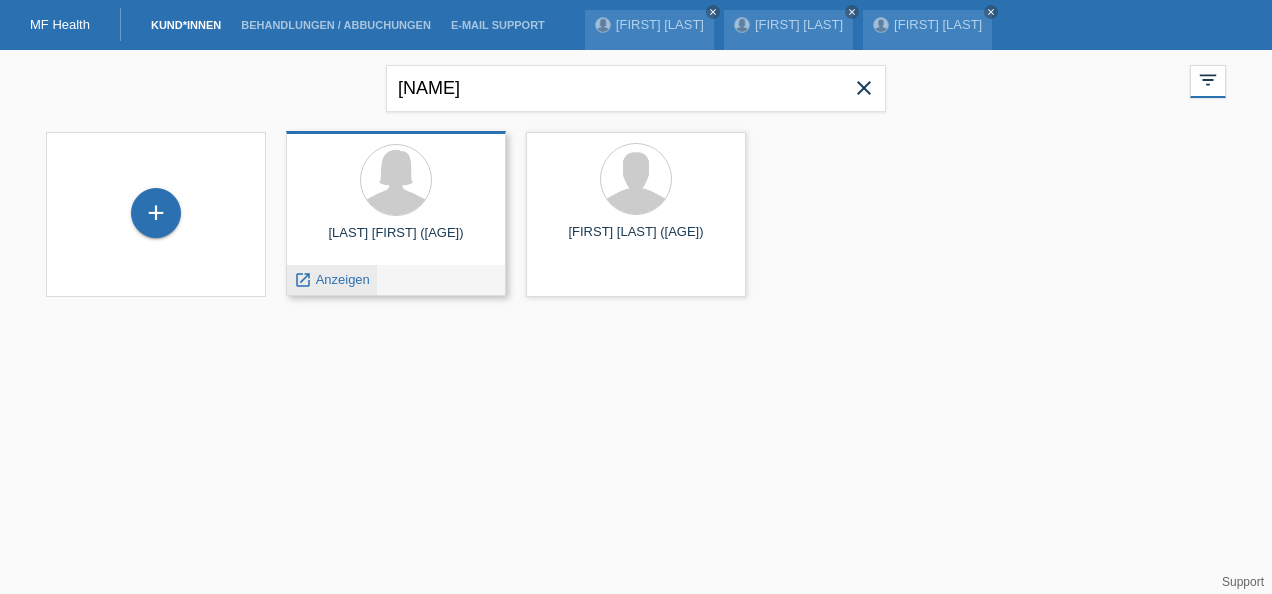 click on "Anzeigen" at bounding box center [343, 279] 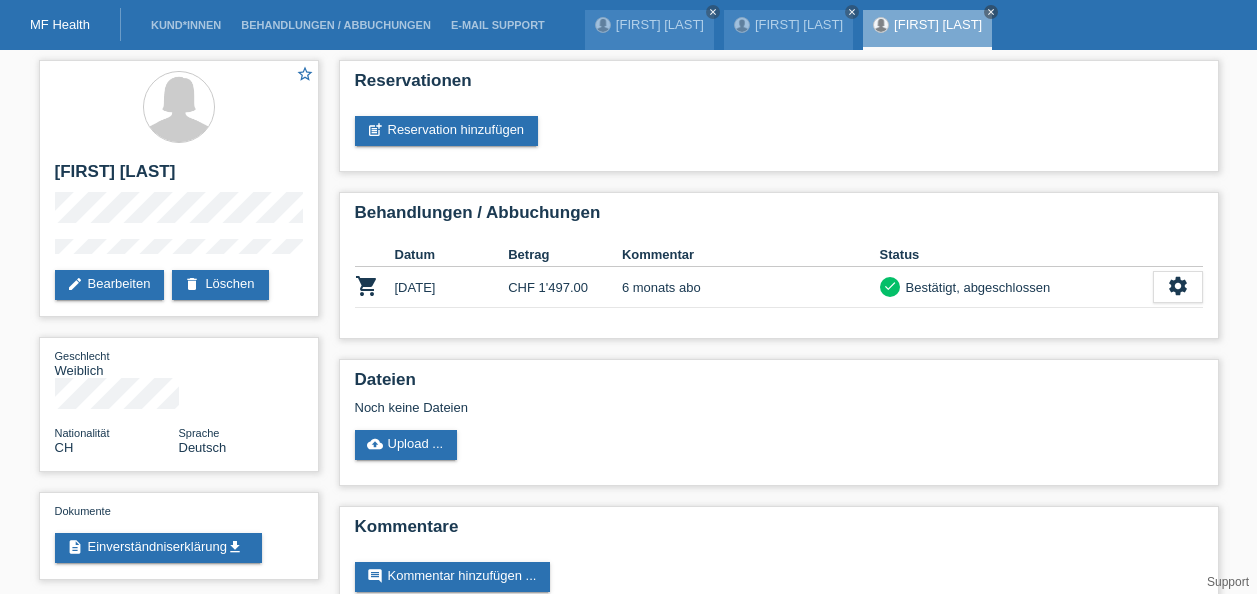 scroll, scrollTop: 0, scrollLeft: 0, axis: both 